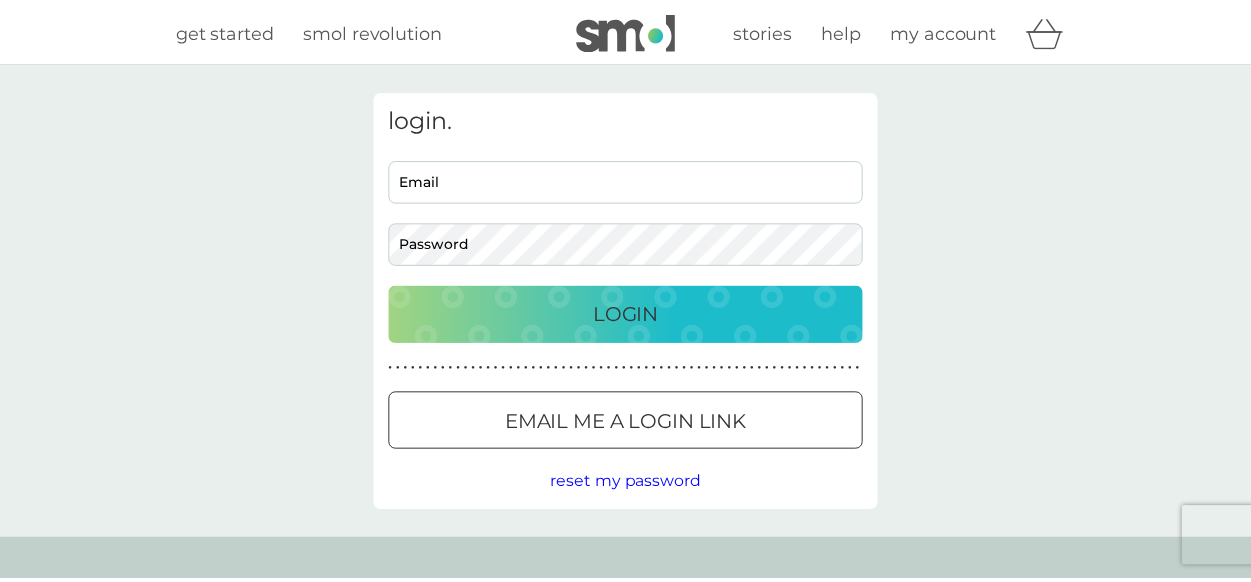 scroll, scrollTop: 0, scrollLeft: 0, axis: both 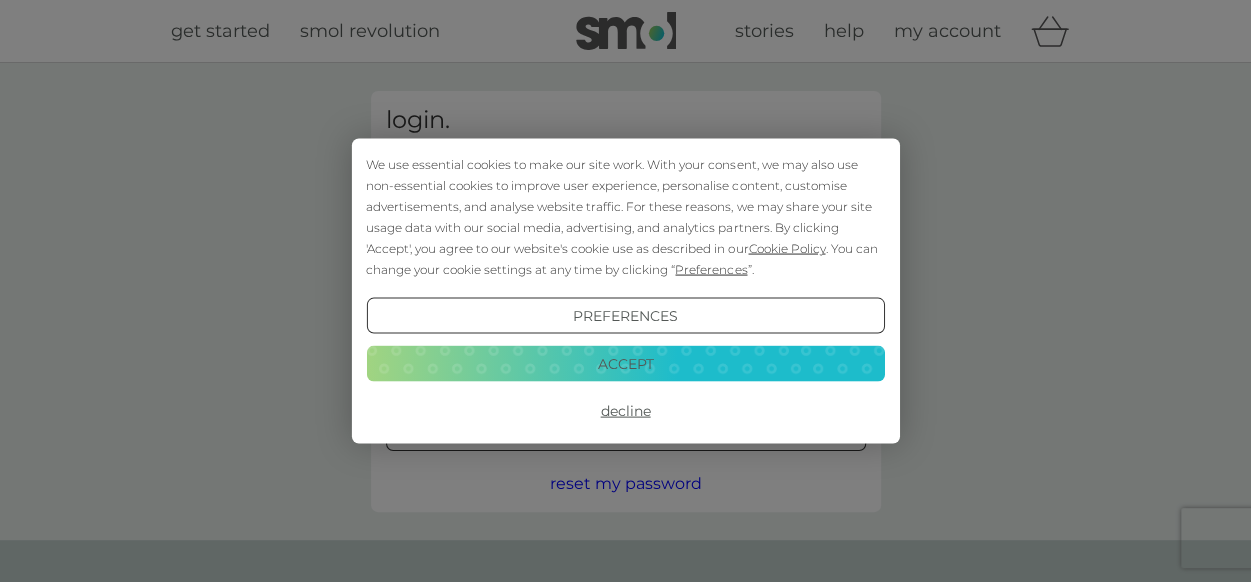 click on "Accept" at bounding box center [625, 363] 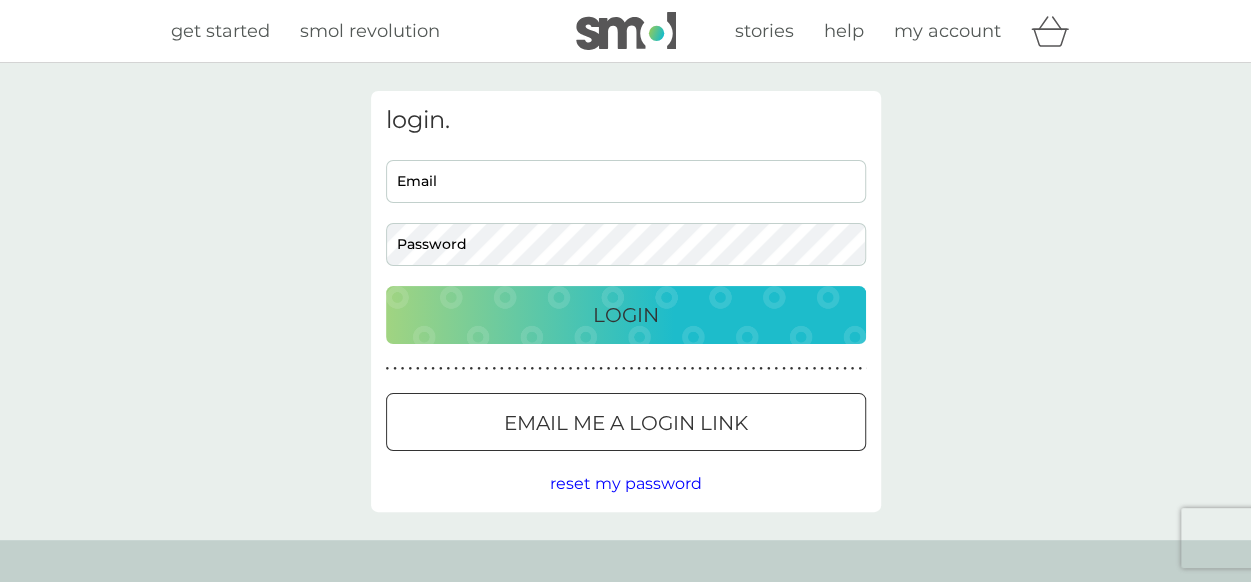 click on "Email" at bounding box center (626, 181) 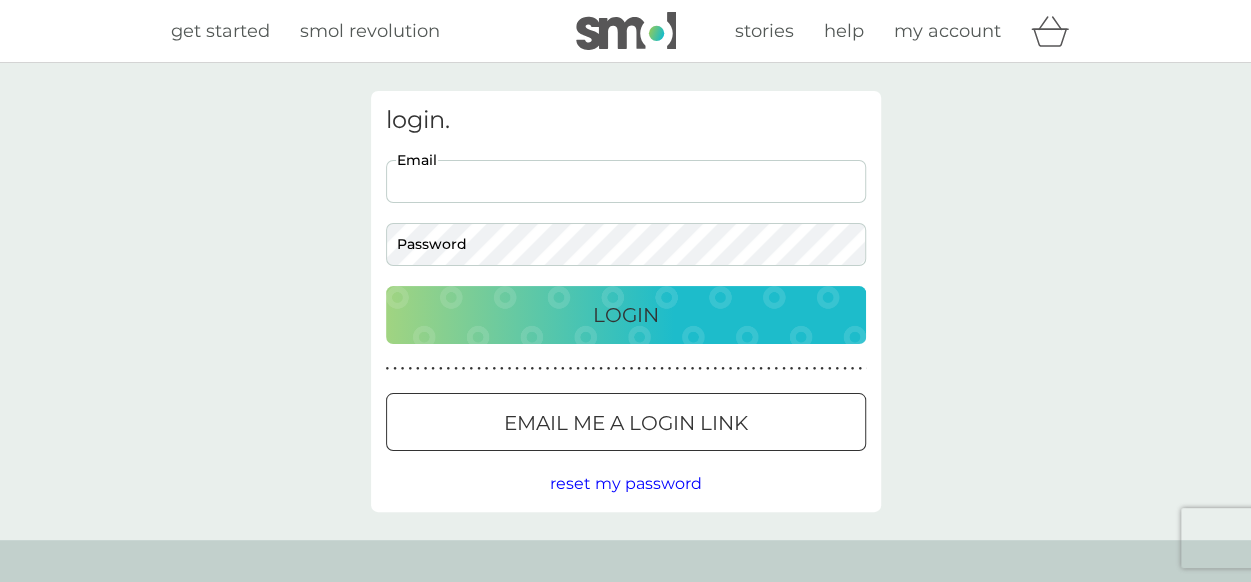 scroll, scrollTop: 0, scrollLeft: 0, axis: both 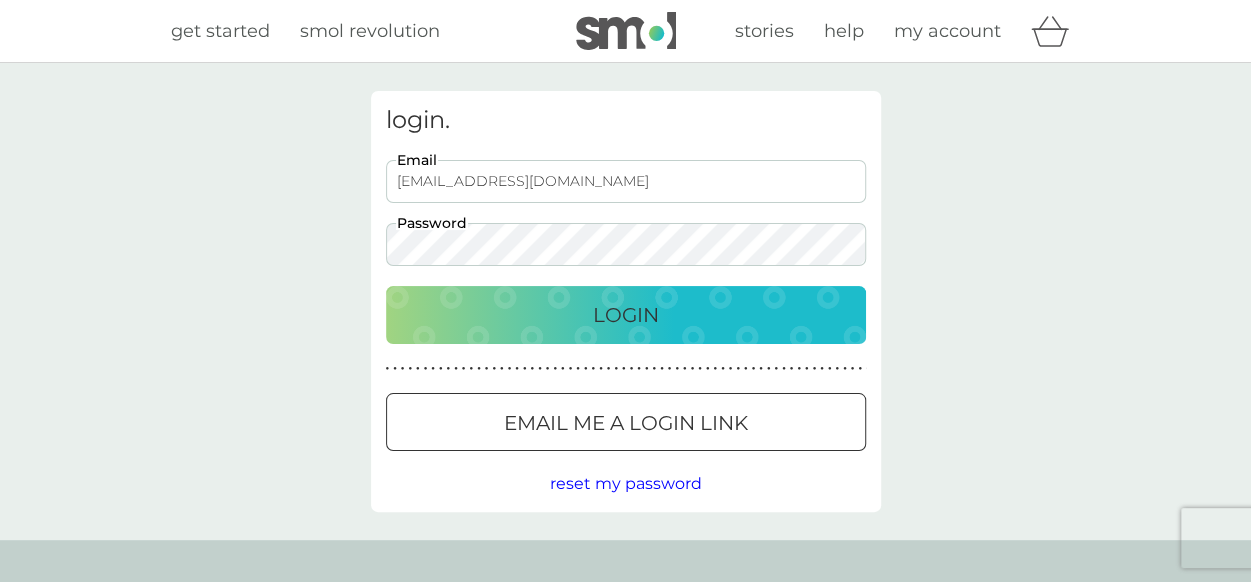 click on "Login" at bounding box center [626, 315] 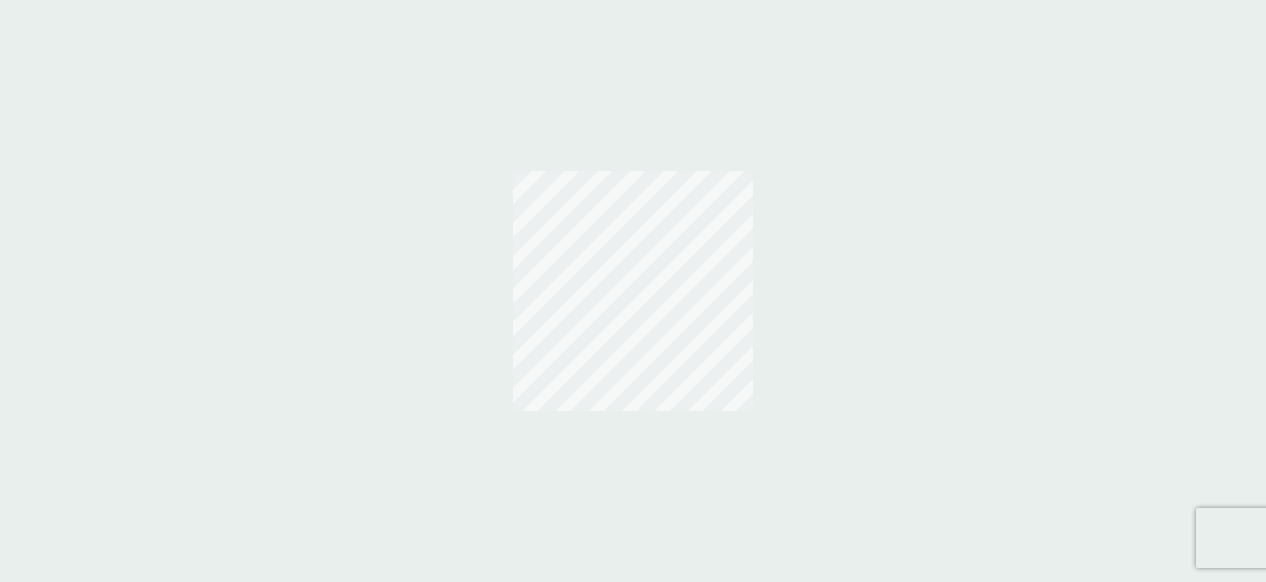 scroll, scrollTop: 0, scrollLeft: 0, axis: both 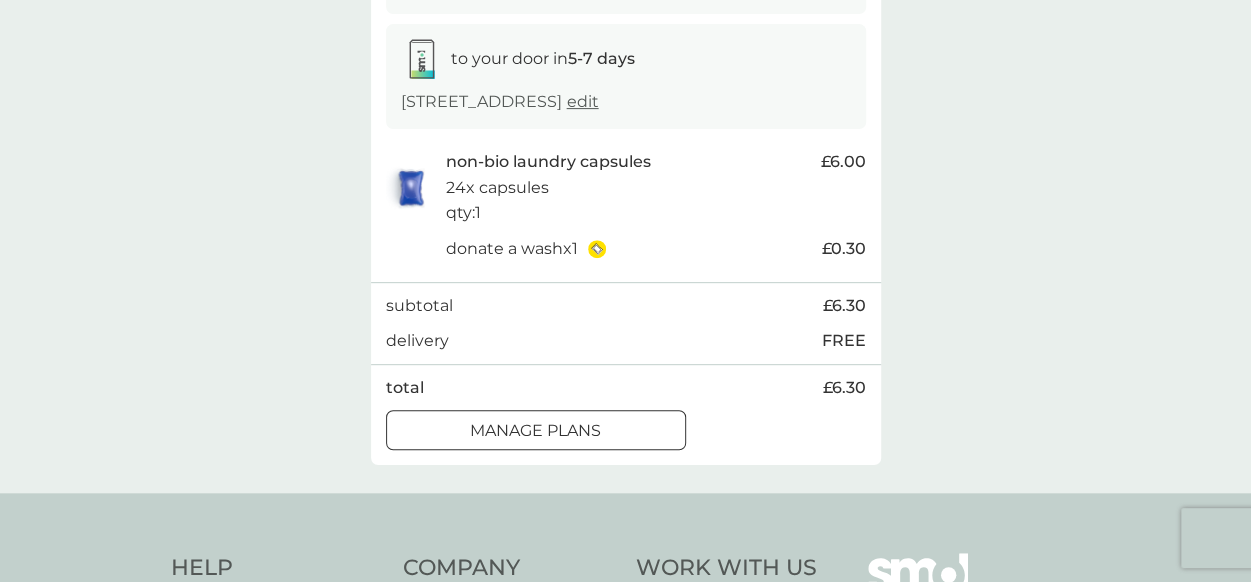 click on "manage plans" at bounding box center [535, 431] 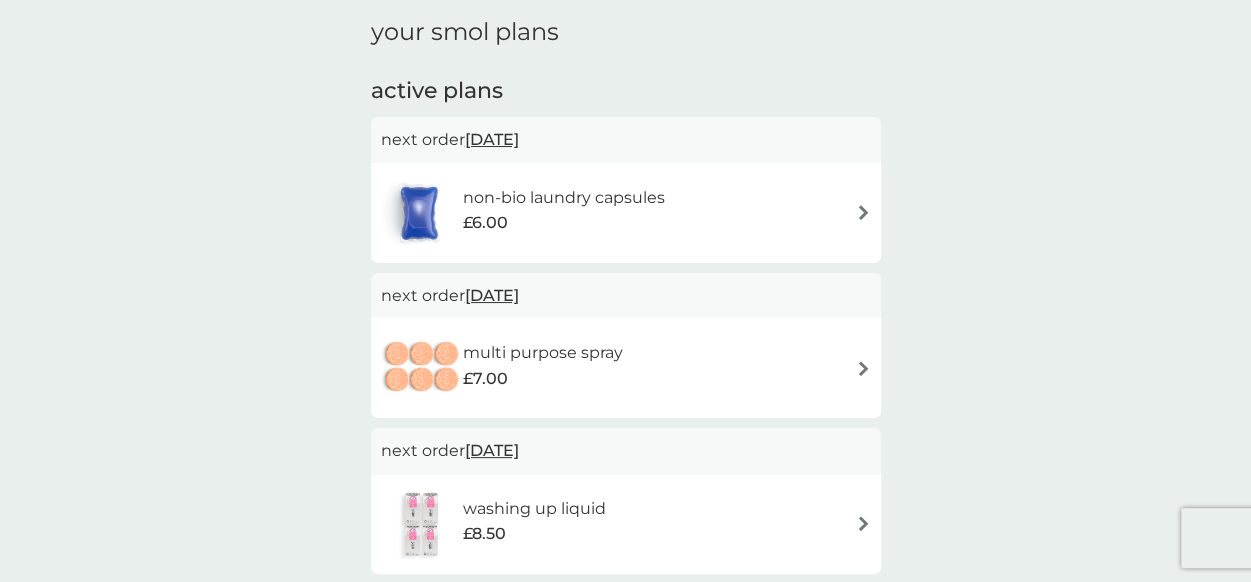 scroll, scrollTop: 298, scrollLeft: 0, axis: vertical 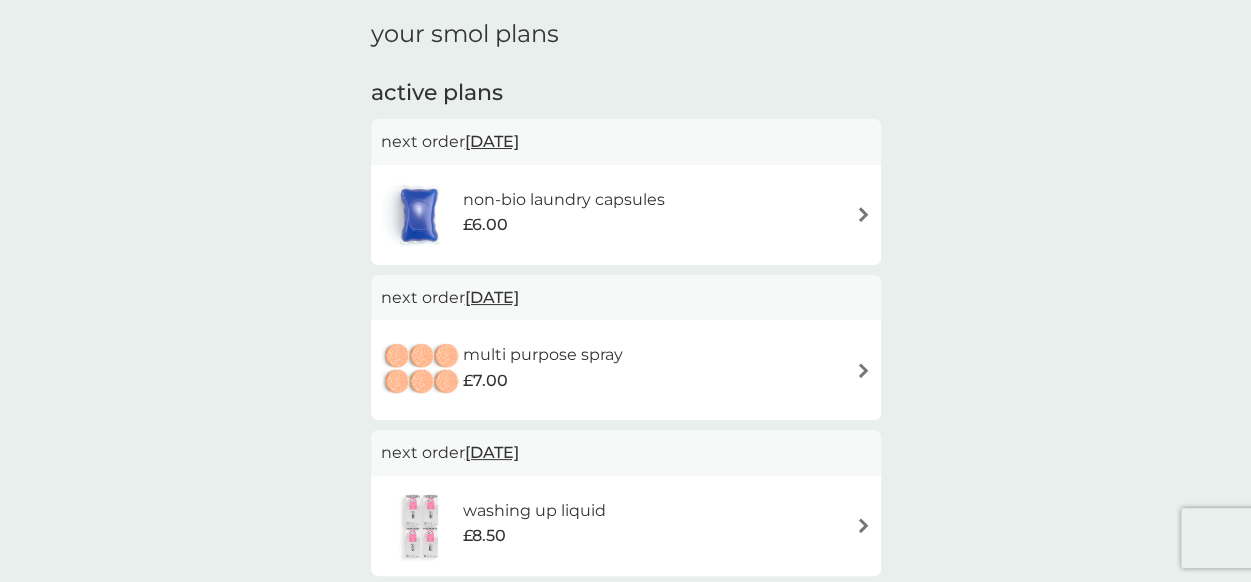 click on "non-bio laundry capsules £6.00" at bounding box center [626, 215] 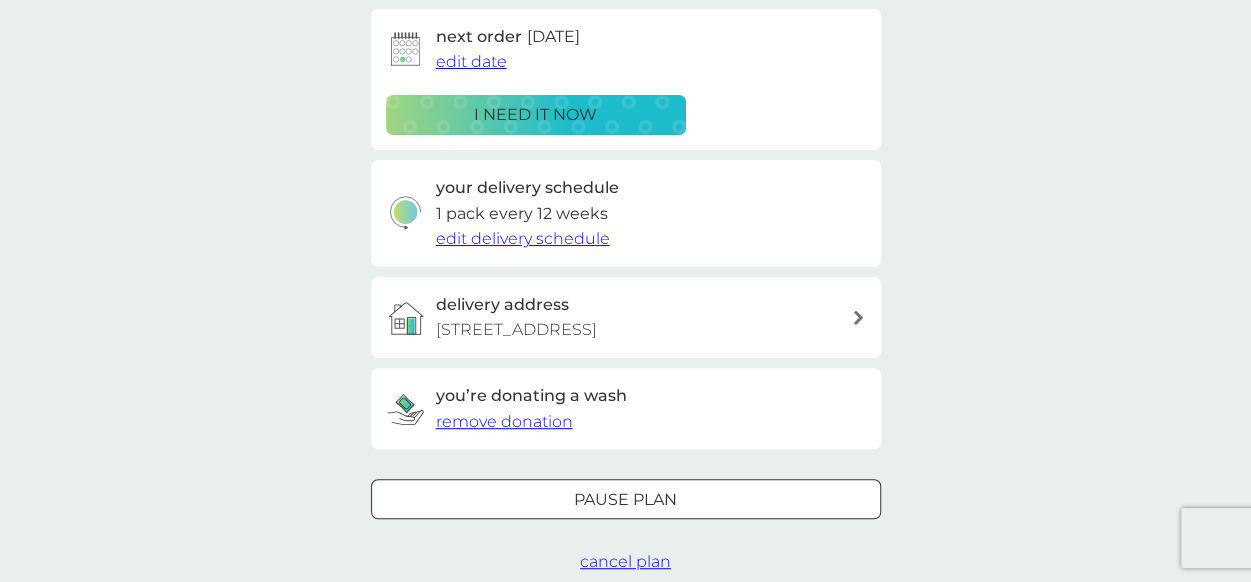 scroll, scrollTop: 441, scrollLeft: 0, axis: vertical 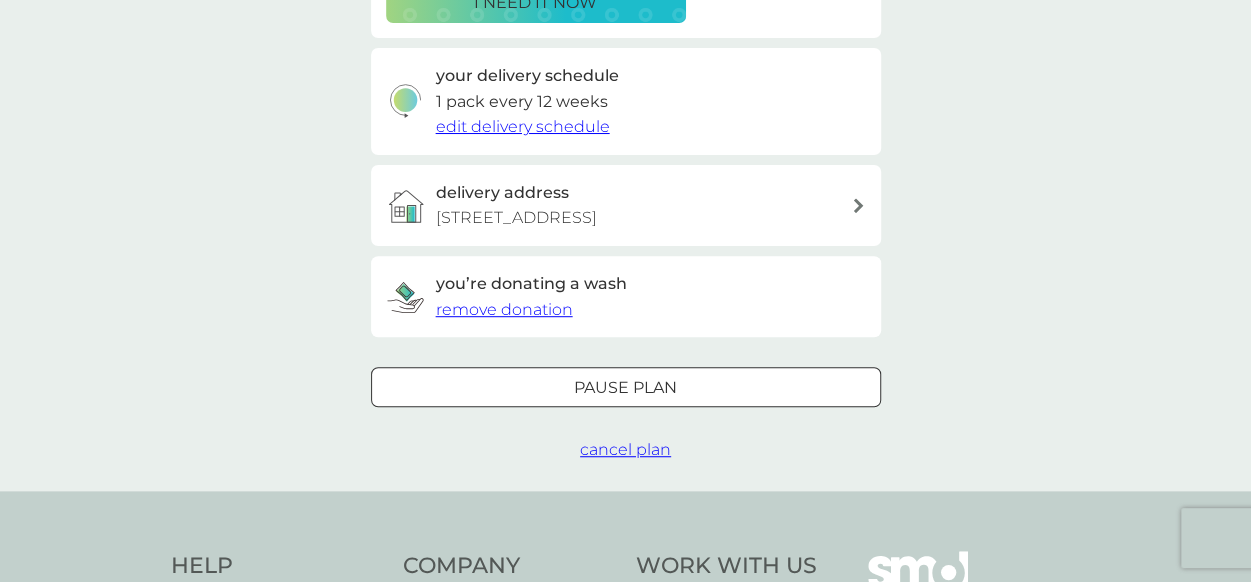click on "cancel plan" at bounding box center (625, 449) 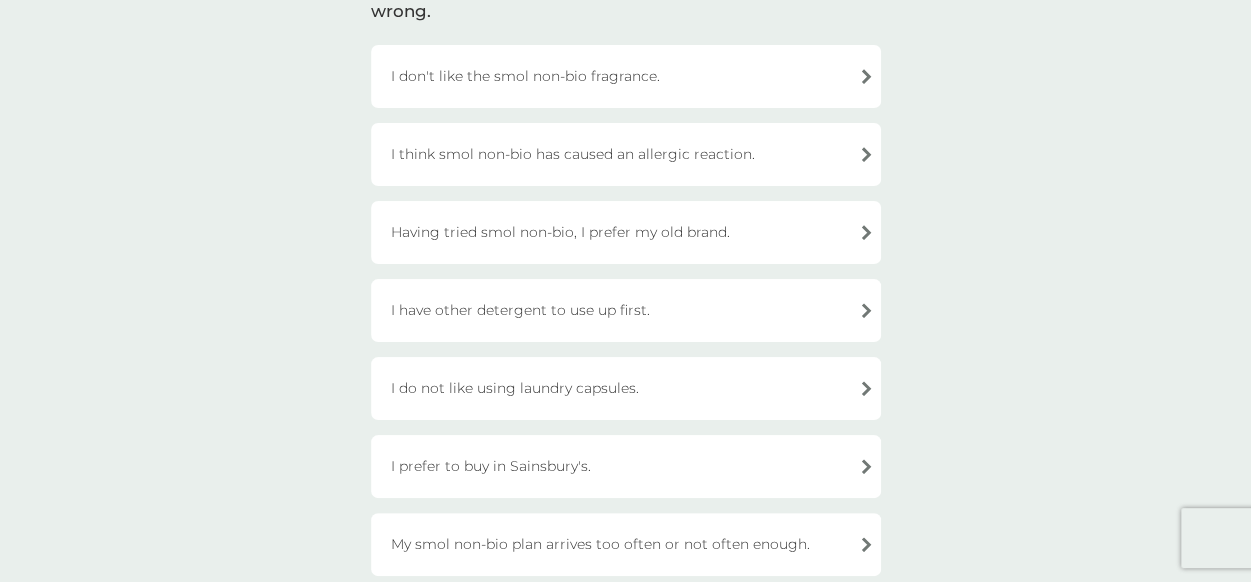 scroll, scrollTop: 194, scrollLeft: 0, axis: vertical 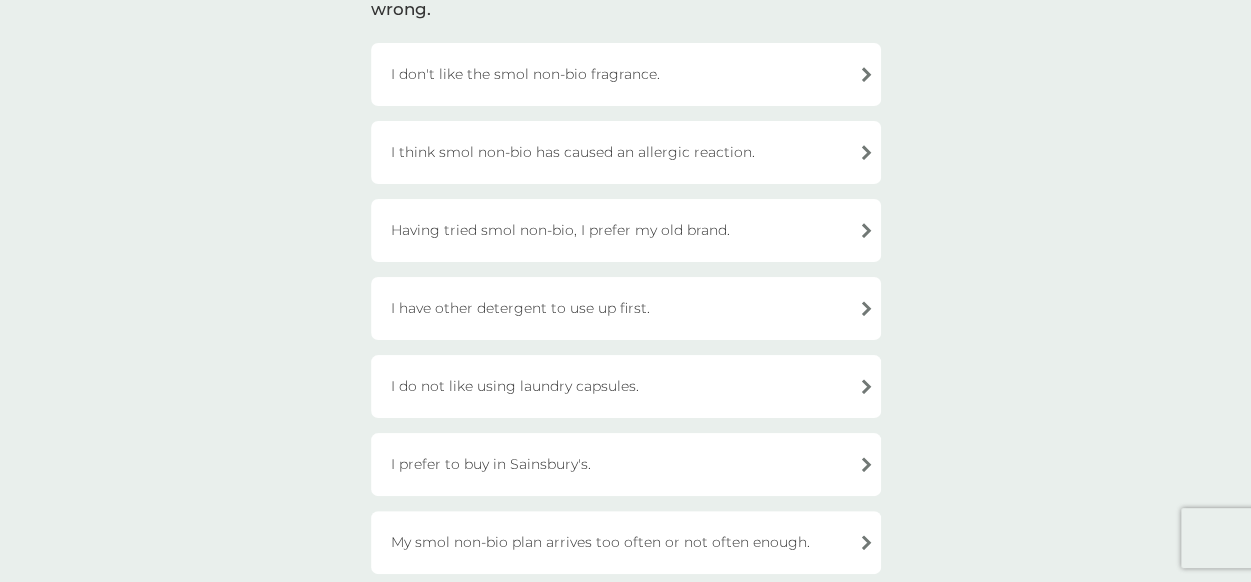 click on "I have other detergent to use up first." at bounding box center [626, 308] 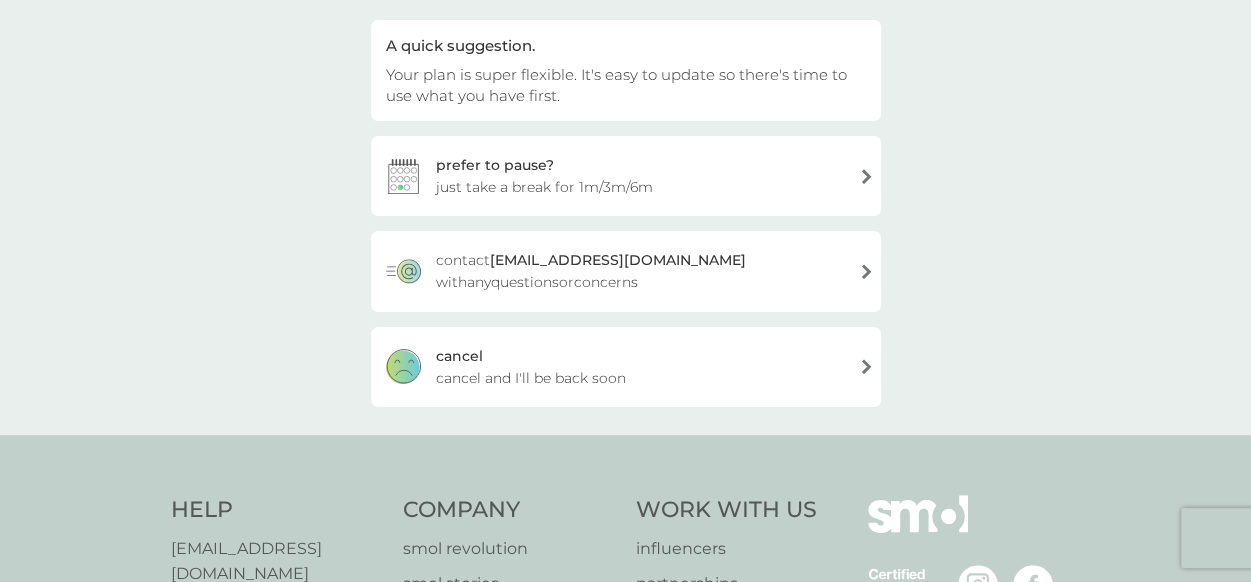click on "[PERSON_NAME] and I'll be back soon" at bounding box center (626, 367) 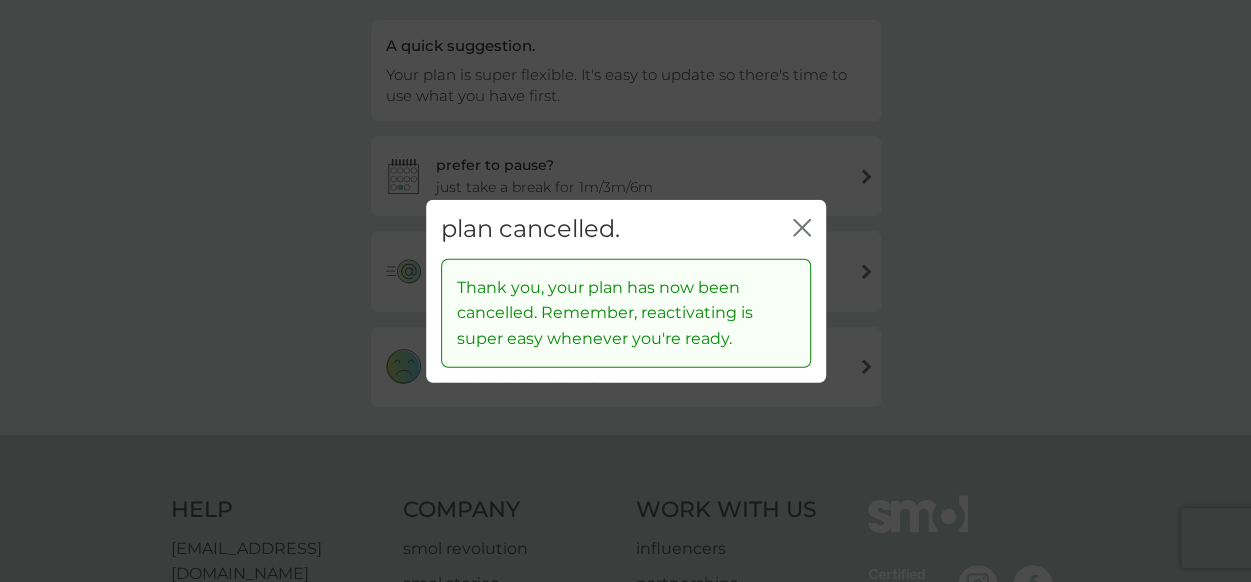 click on "close" 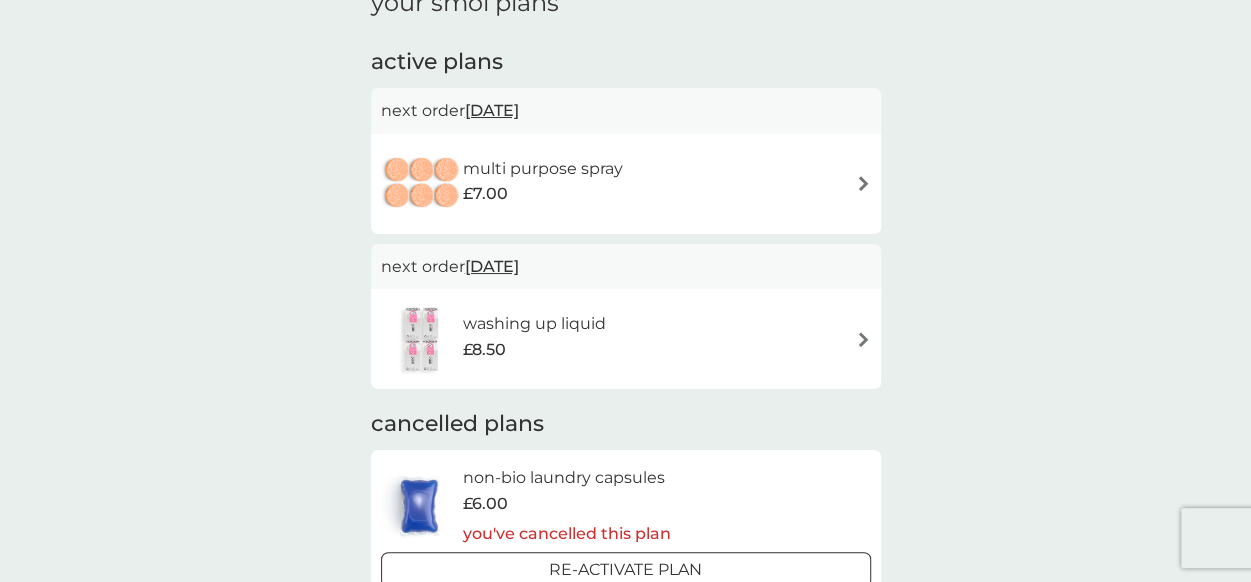 scroll, scrollTop: 330, scrollLeft: 0, axis: vertical 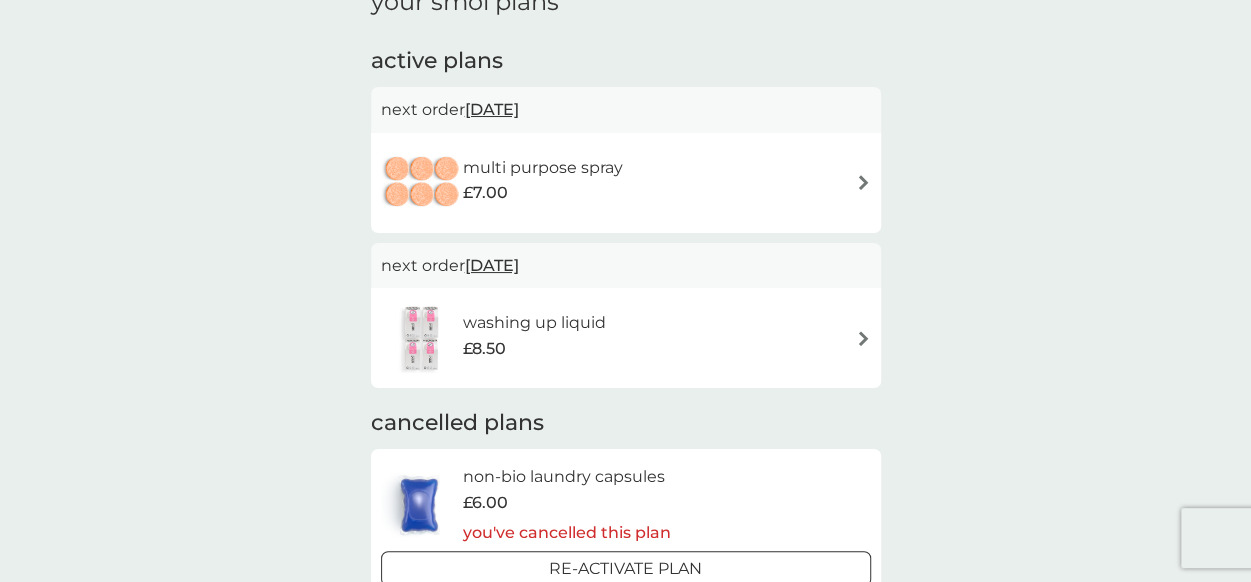 click on "washing up liquid £8.50" at bounding box center [626, 338] 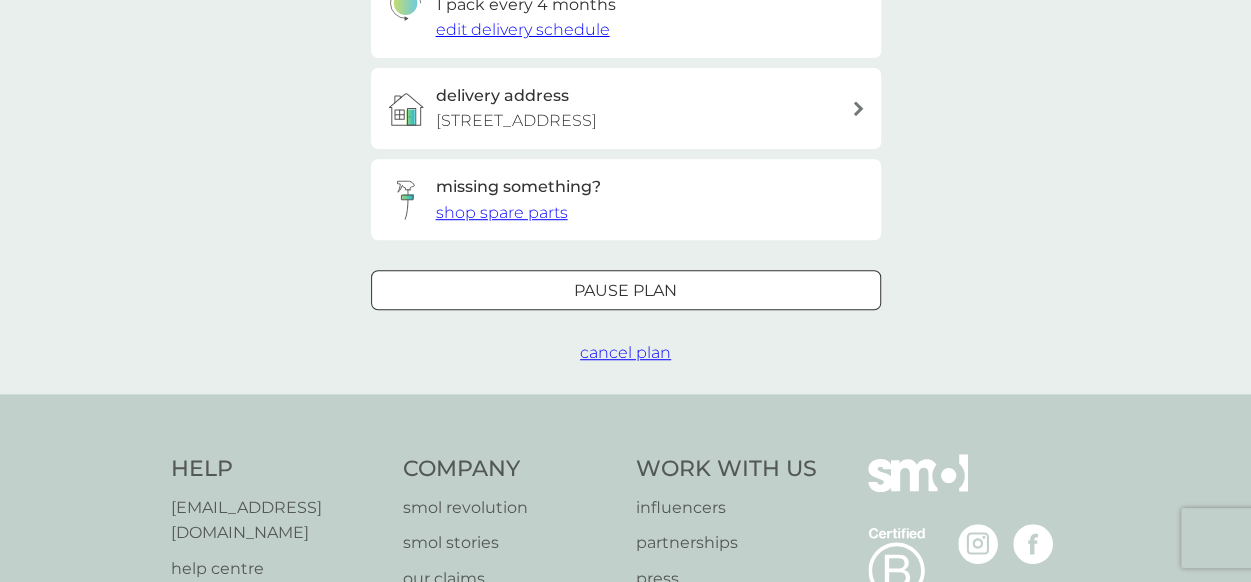 scroll, scrollTop: 542, scrollLeft: 0, axis: vertical 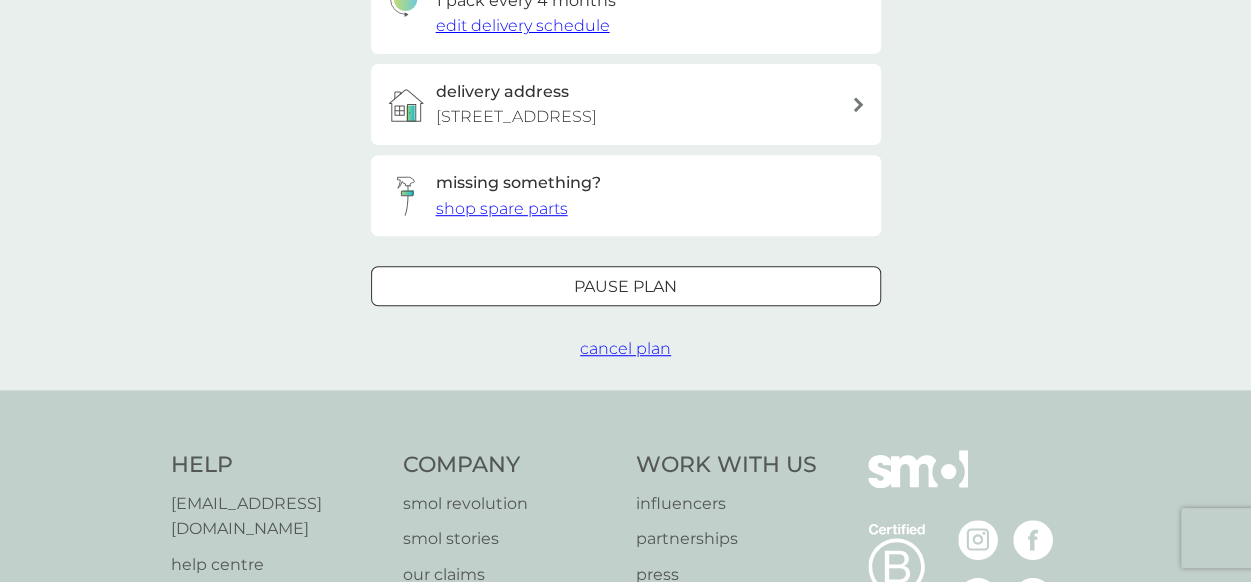 click on "cancel plan" at bounding box center (625, 348) 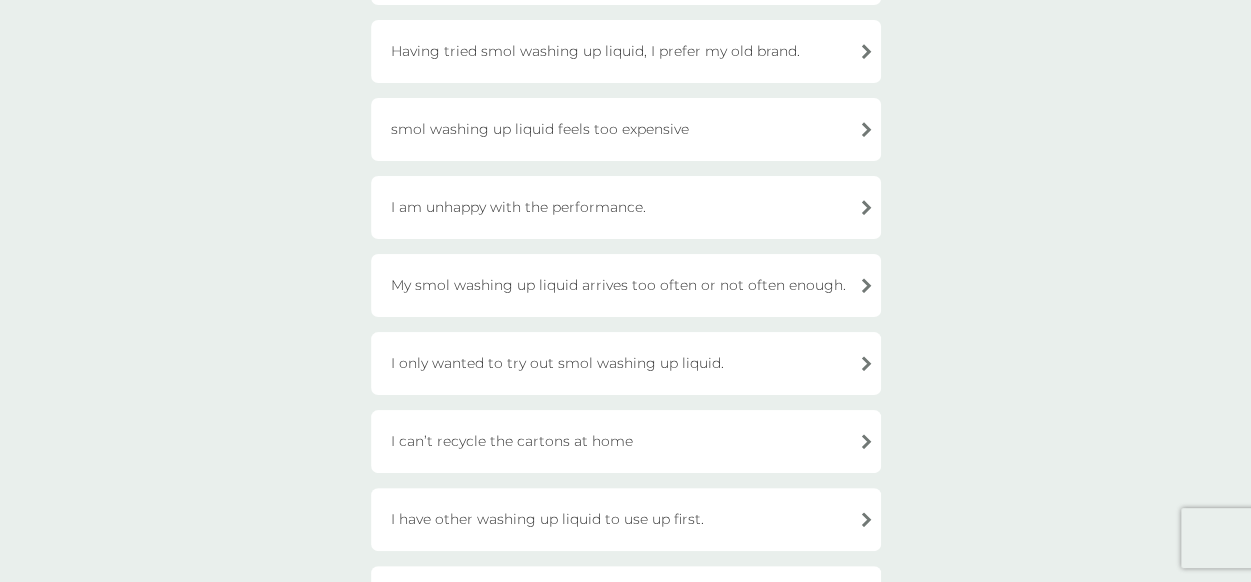 scroll, scrollTop: 297, scrollLeft: 0, axis: vertical 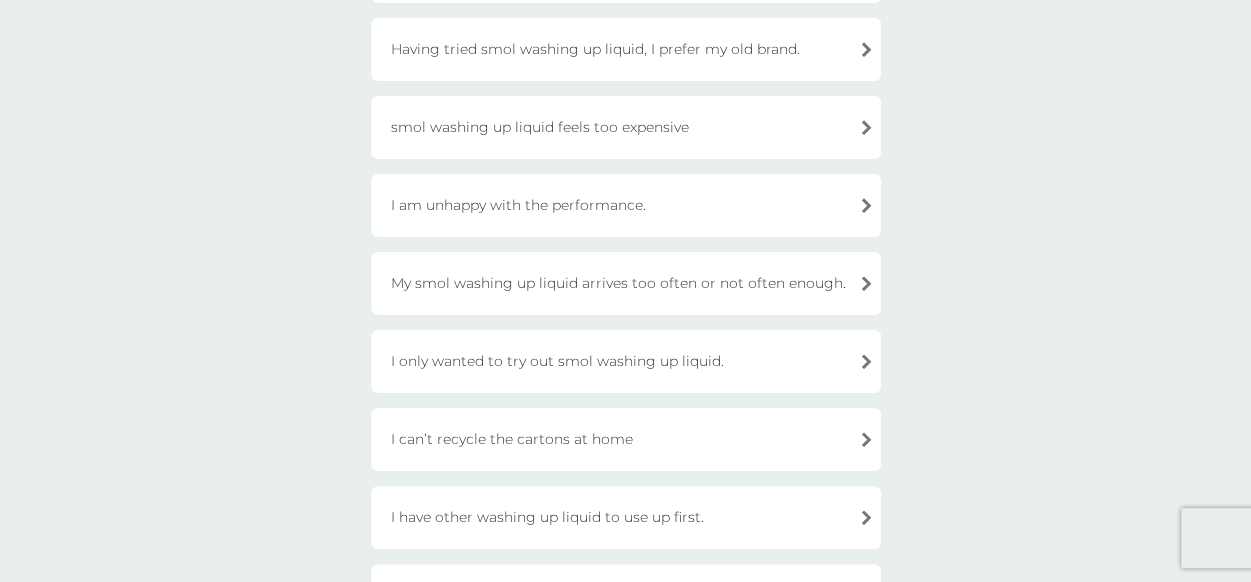 click on "I can’t recycle the cartons at home" at bounding box center (626, 439) 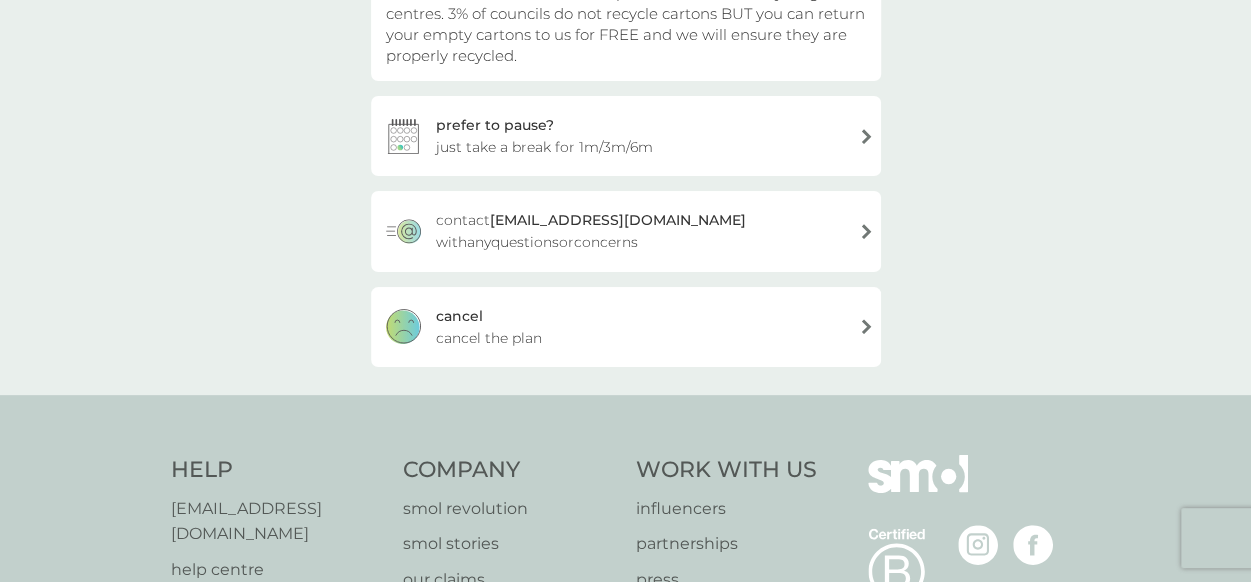 click on "[PERSON_NAME] the plan" at bounding box center (626, 327) 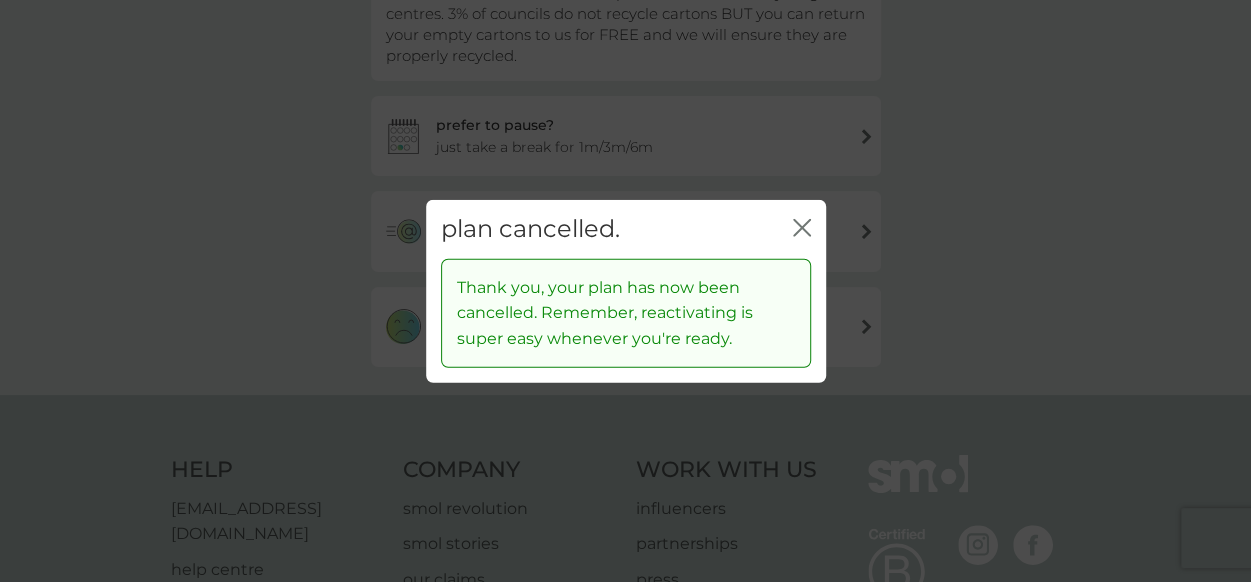 click on "close" 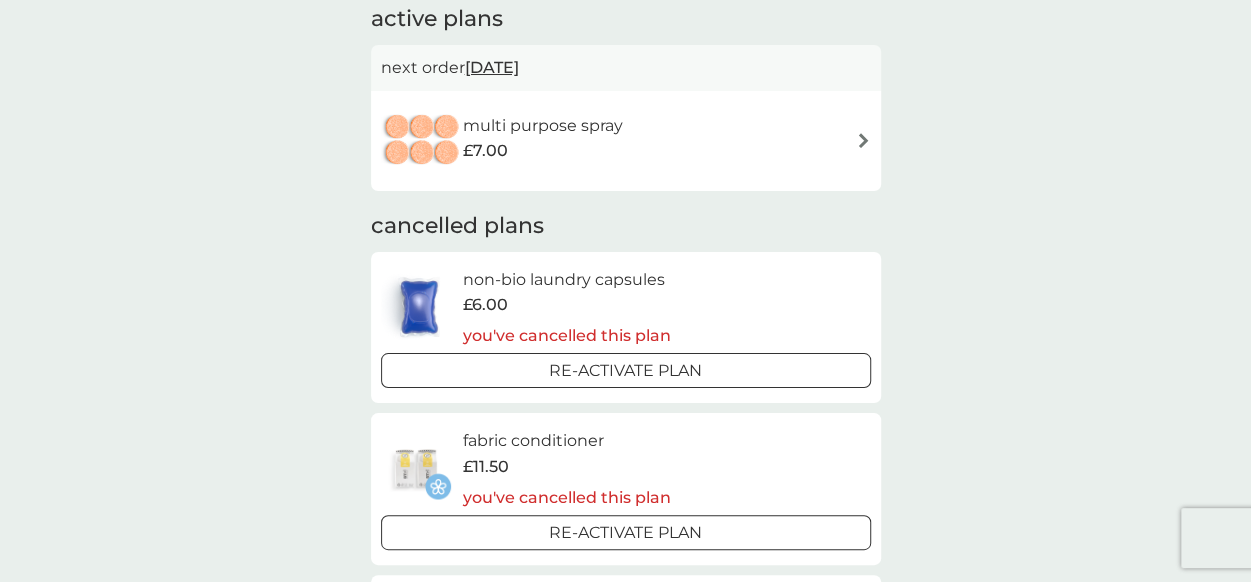 scroll, scrollTop: 373, scrollLeft: 0, axis: vertical 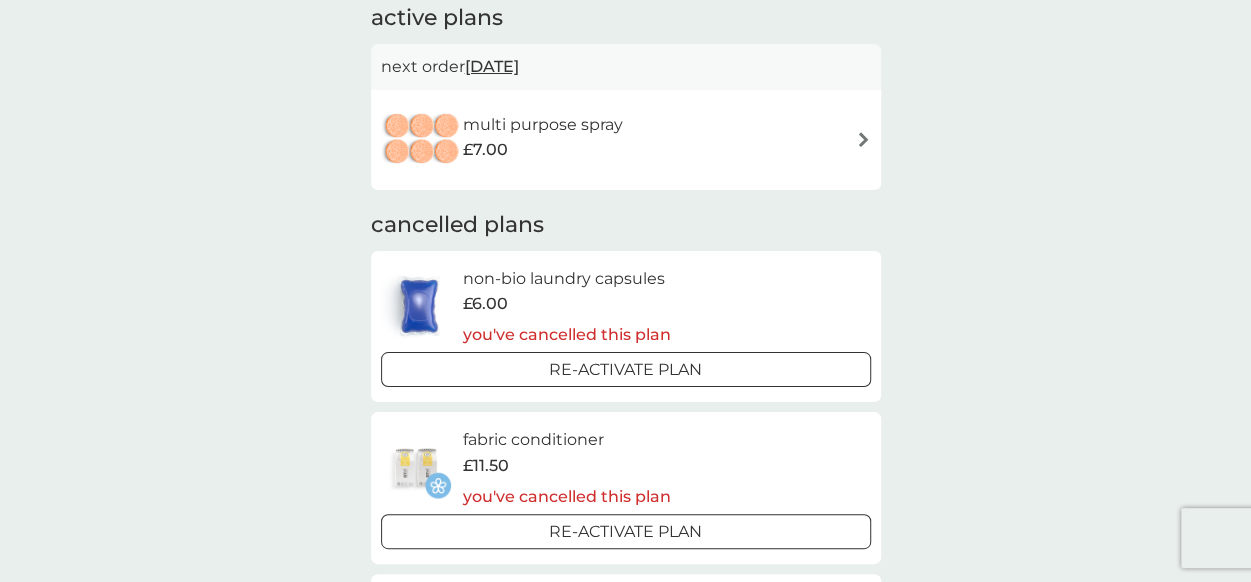 click on "multi purpose spray £7.00" at bounding box center [553, 140] 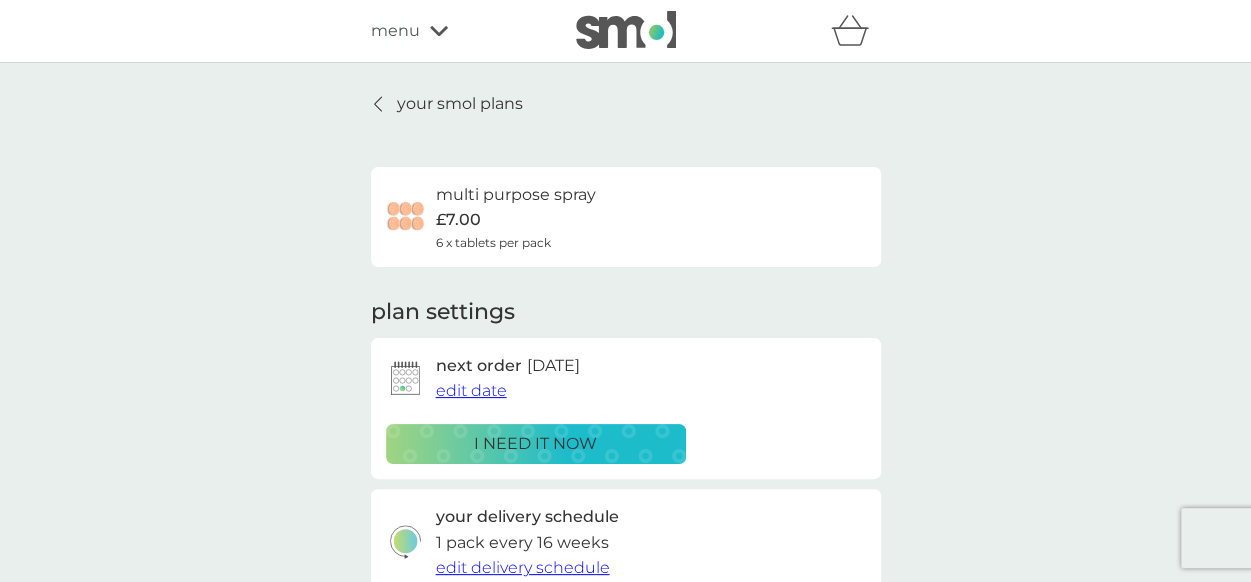 scroll, scrollTop: 348, scrollLeft: 0, axis: vertical 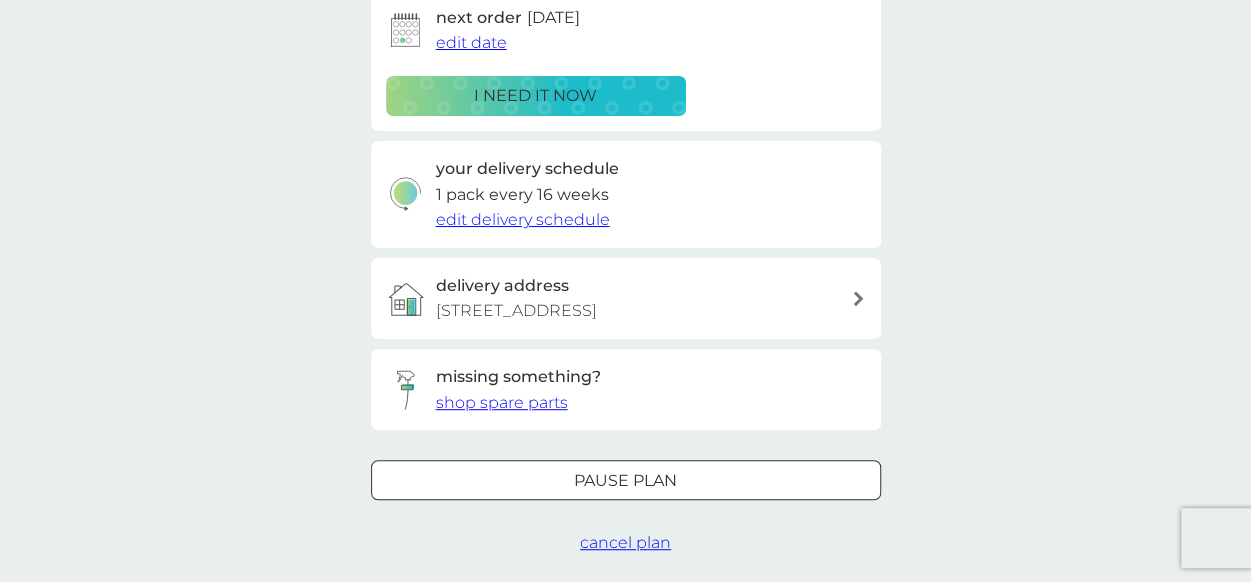 click on "cancel plan" at bounding box center (625, 542) 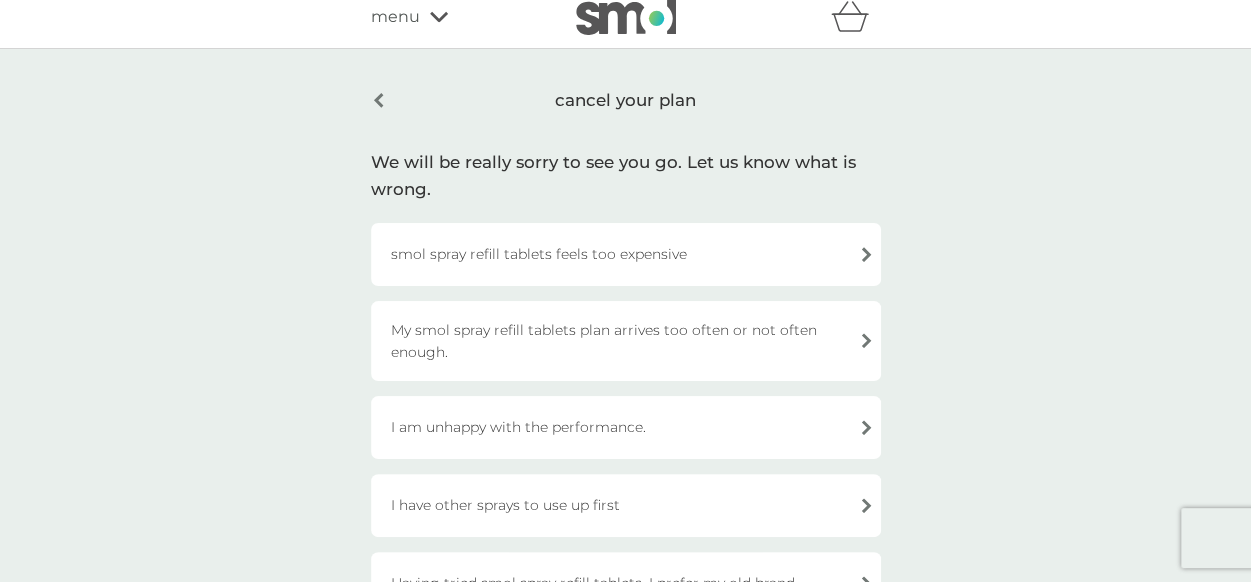 scroll, scrollTop: 0, scrollLeft: 0, axis: both 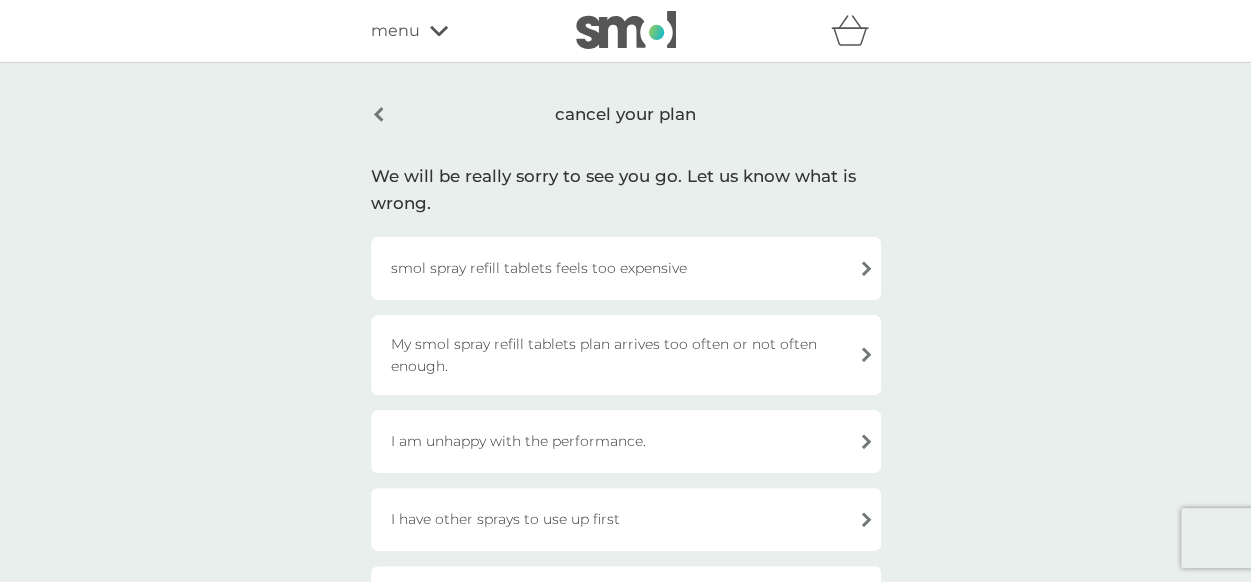 click on "cancel your plan" at bounding box center (626, 114) 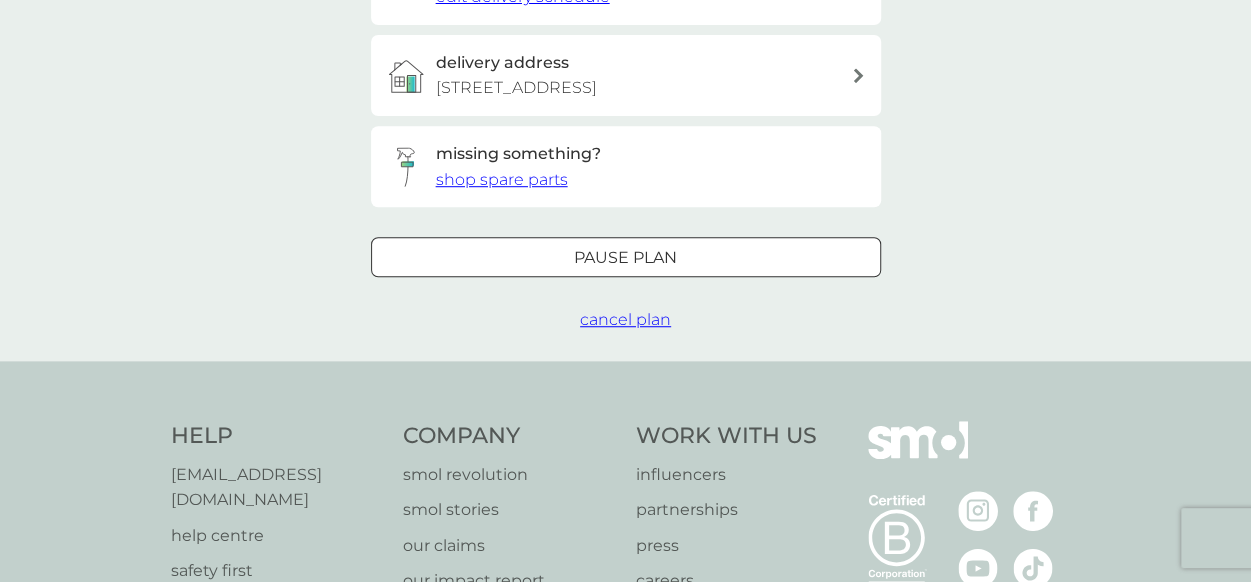 scroll, scrollTop: 0, scrollLeft: 0, axis: both 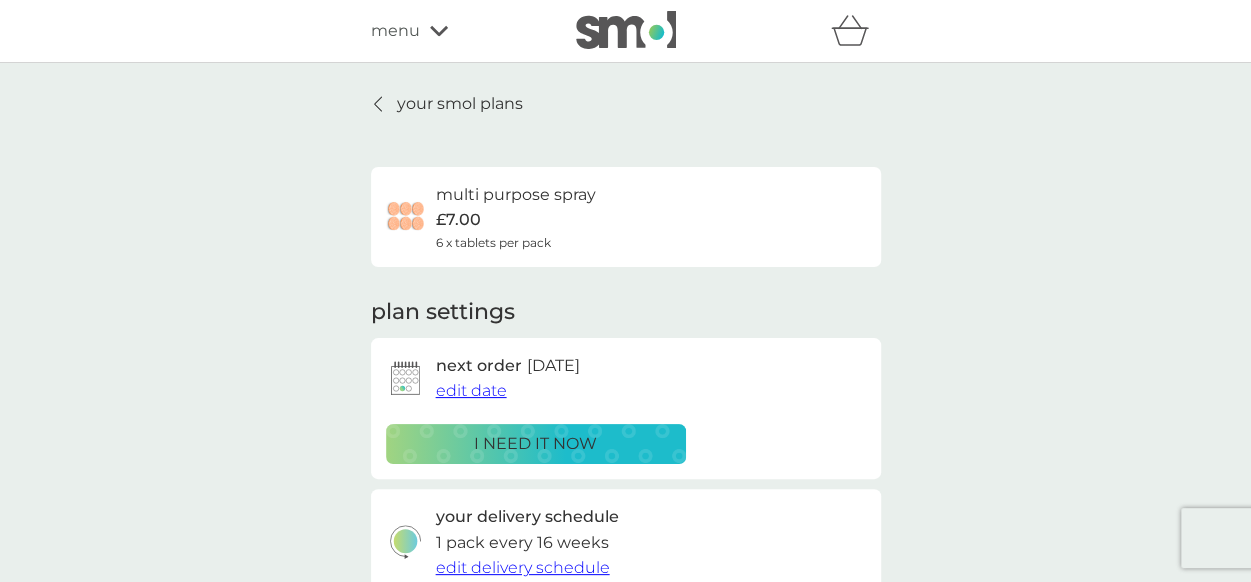 click 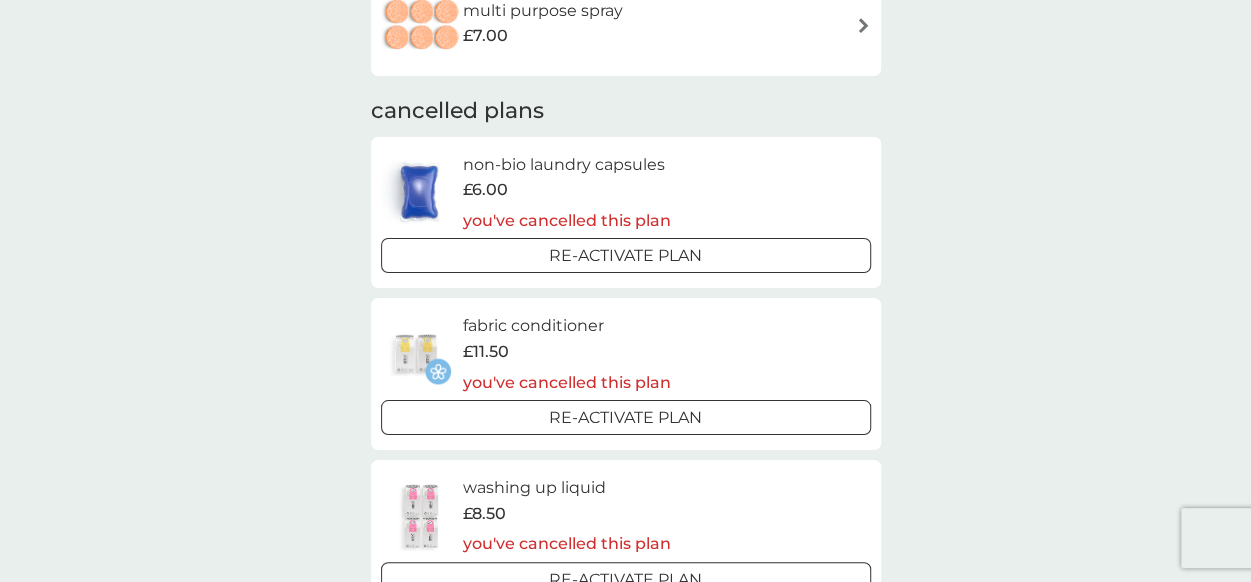 scroll, scrollTop: 178, scrollLeft: 0, axis: vertical 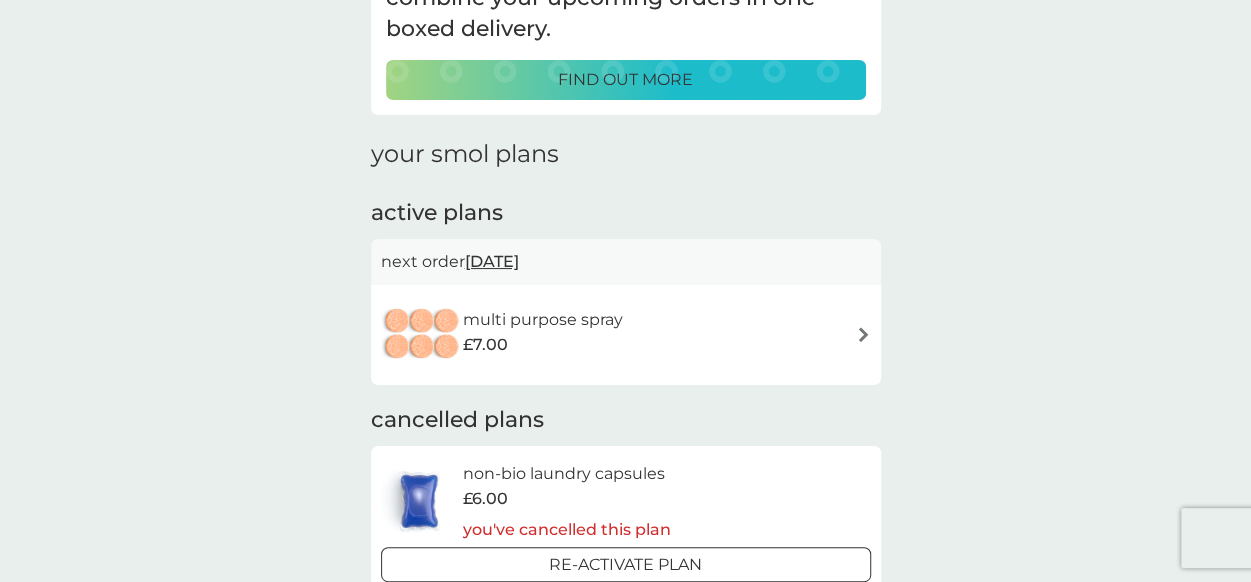 click on "multi purpose spray £7.00" at bounding box center [626, 335] 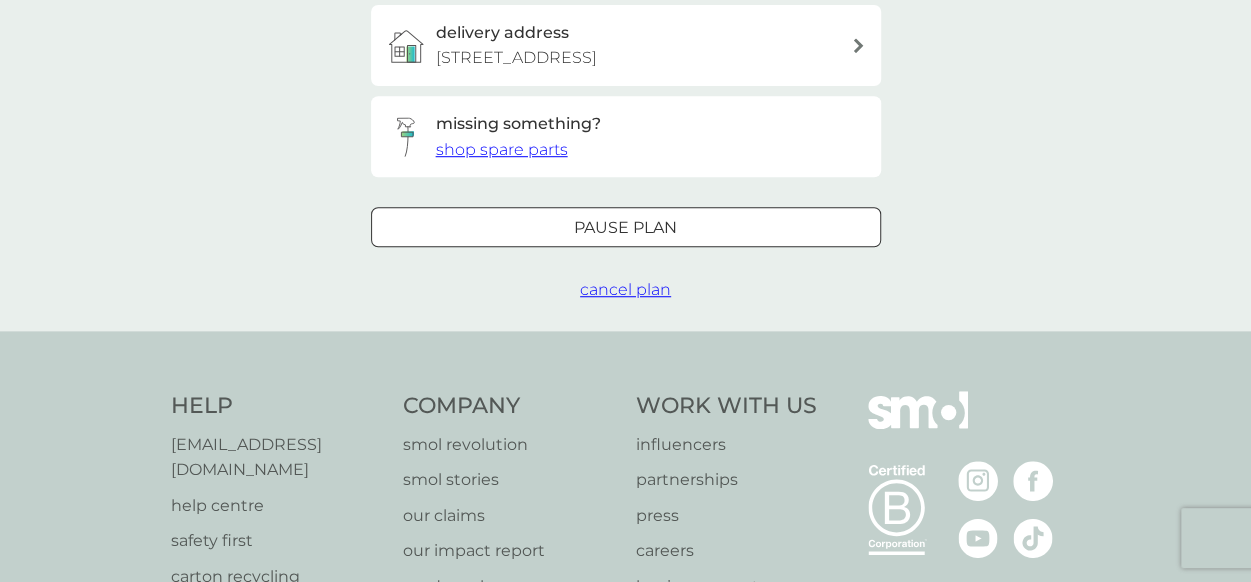 scroll, scrollTop: 605, scrollLeft: 0, axis: vertical 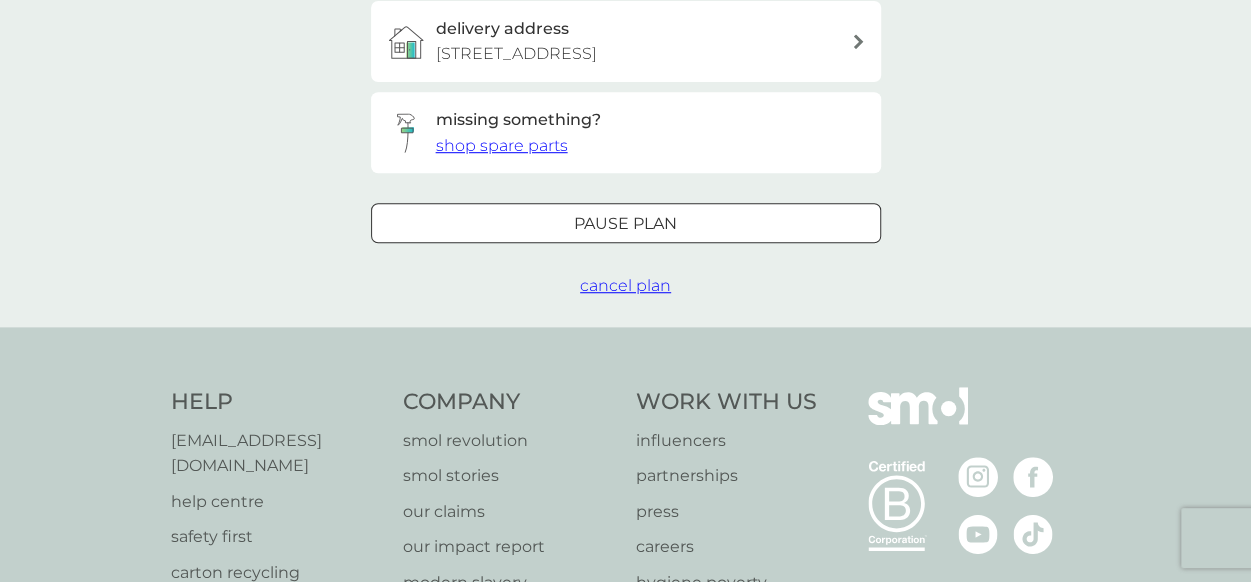 click on "cancel plan" at bounding box center [625, 285] 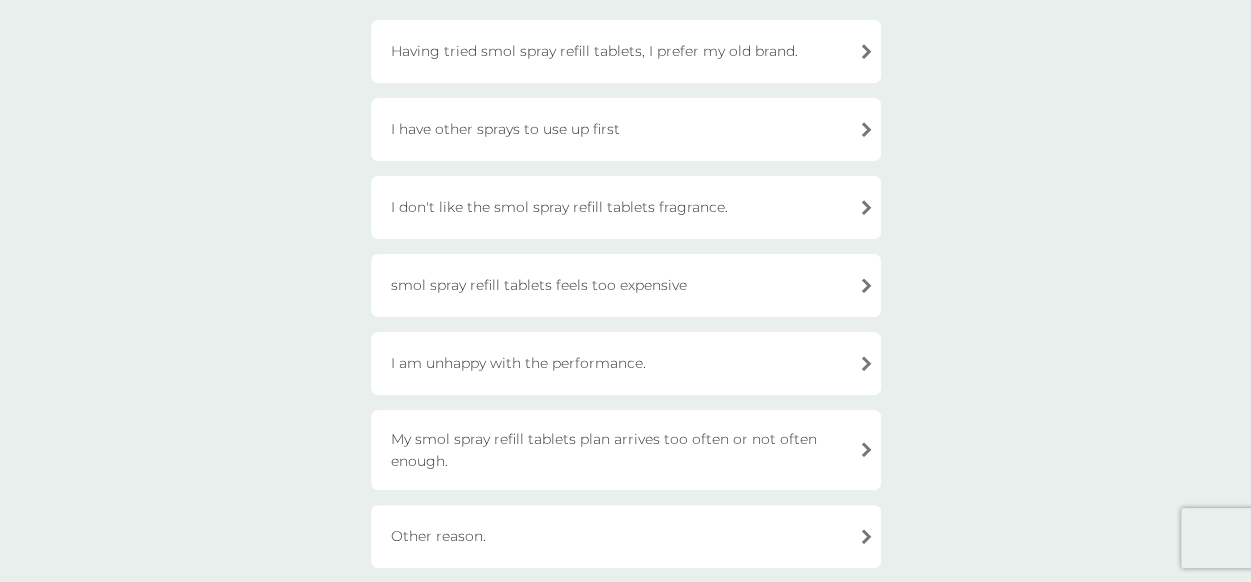 scroll, scrollTop: 218, scrollLeft: 0, axis: vertical 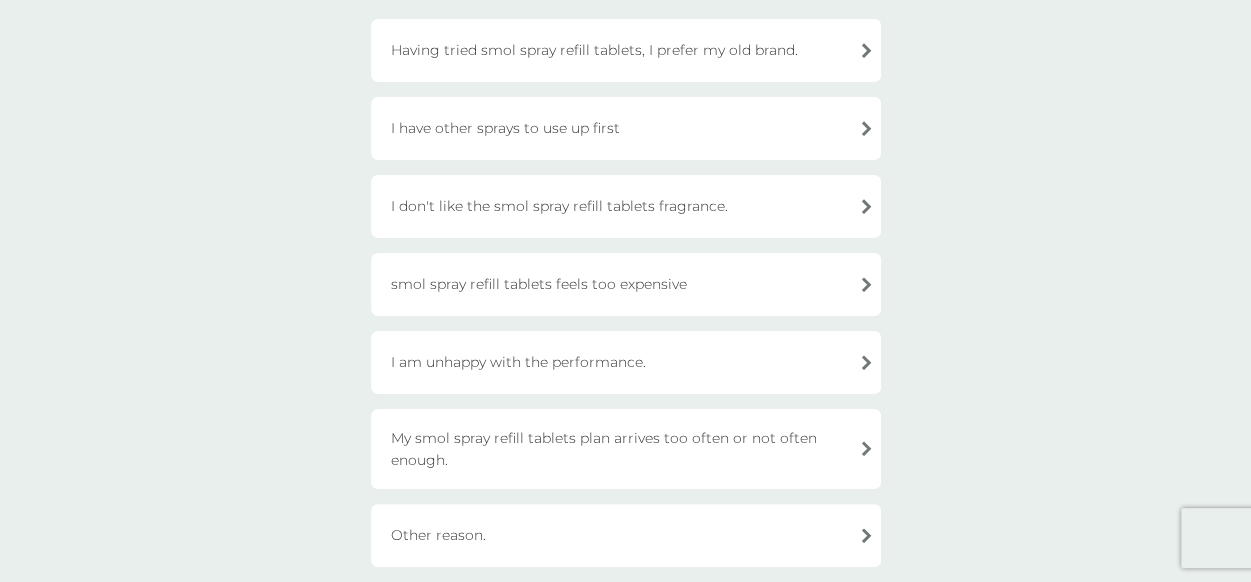 click on "I have other sprays to use up first" at bounding box center (626, 128) 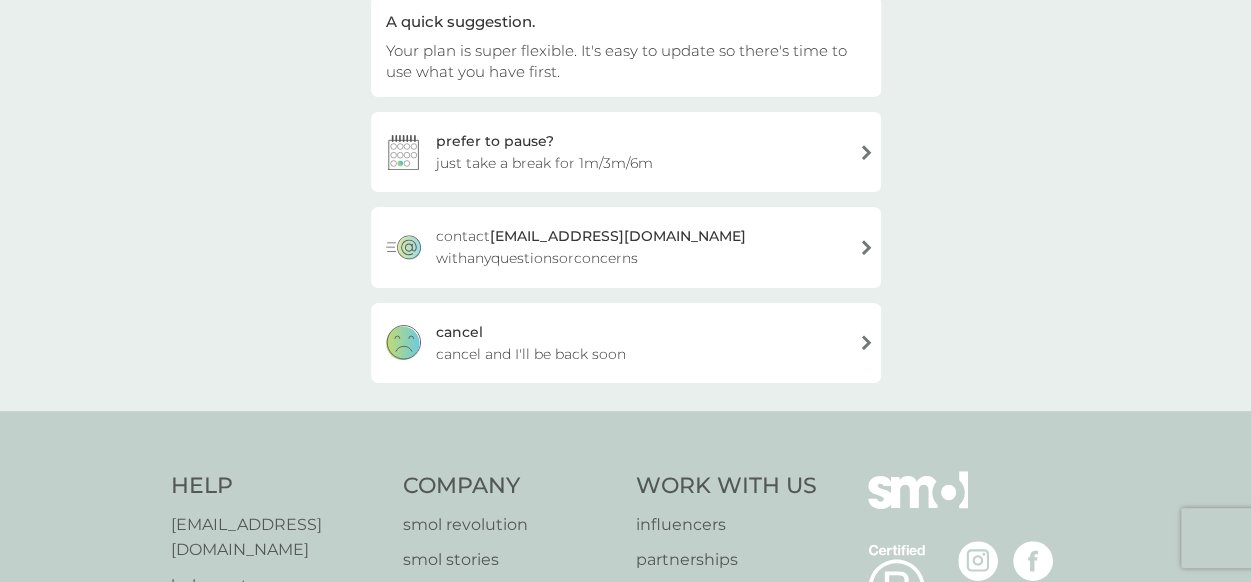 click on "[PERSON_NAME] and I'll be back soon" at bounding box center (626, 343) 